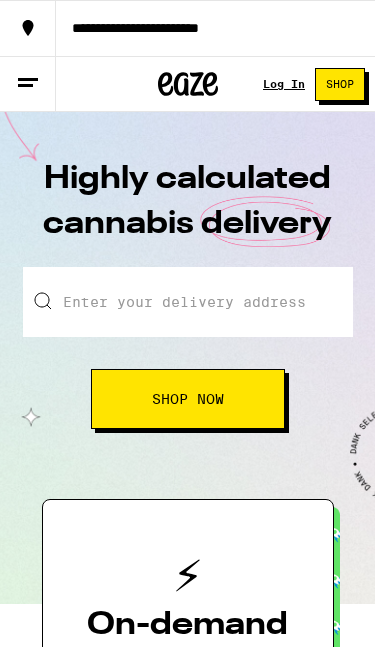 scroll, scrollTop: 0, scrollLeft: 0, axis: both 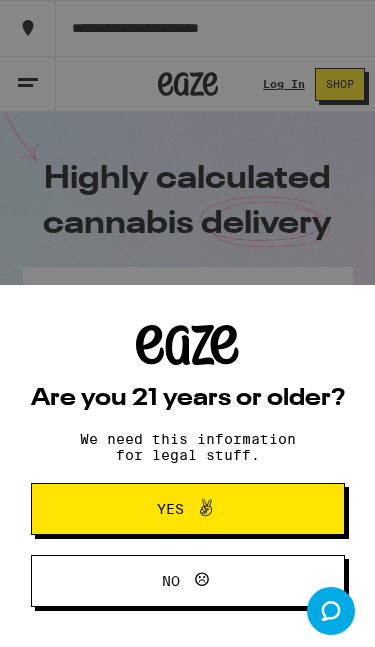 click on "Yes" at bounding box center (188, 509) 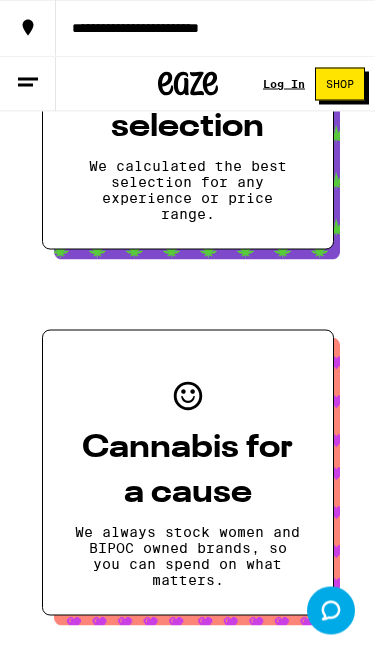click on "Shop" at bounding box center (340, 84) 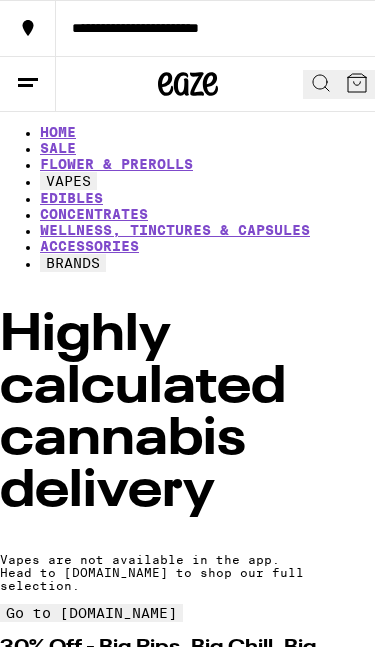 scroll, scrollTop: 116, scrollLeft: 0, axis: vertical 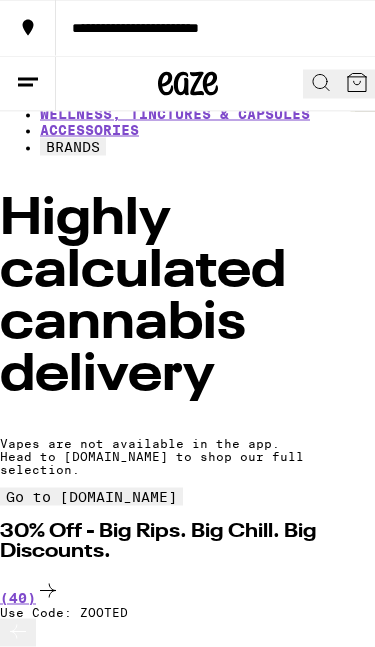 click at bounding box center (0, 1556) 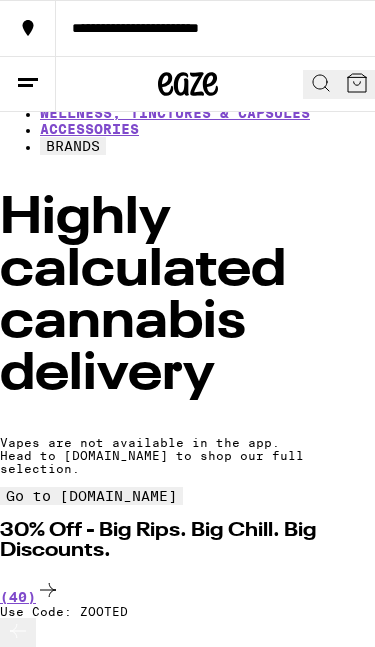 scroll, scrollTop: 0, scrollLeft: 0, axis: both 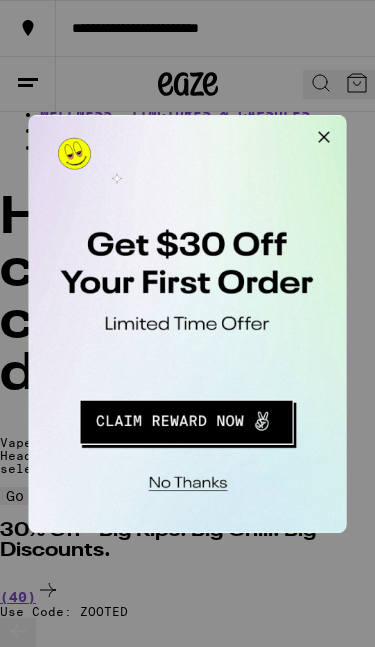 click at bounding box center (187, 323) 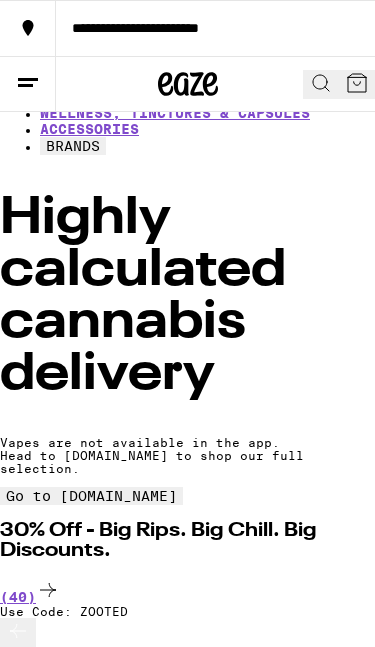 scroll, scrollTop: 0, scrollLeft: 5097, axis: horizontal 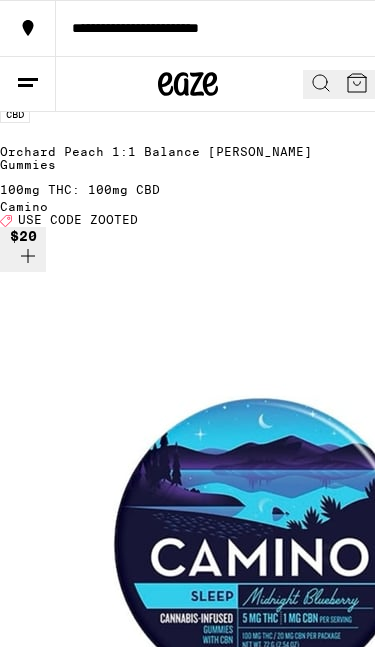 click at bounding box center (0, 55879) 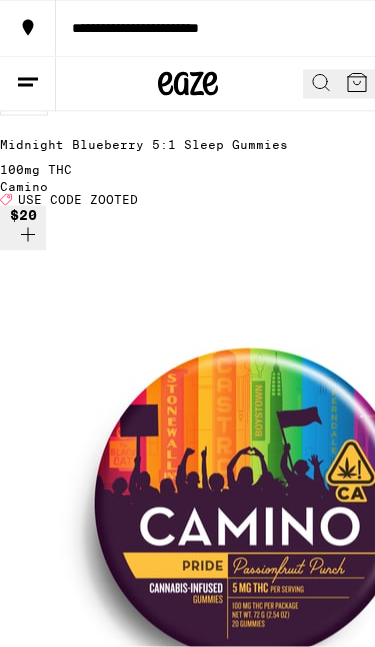 scroll, scrollTop: 2824, scrollLeft: 0, axis: vertical 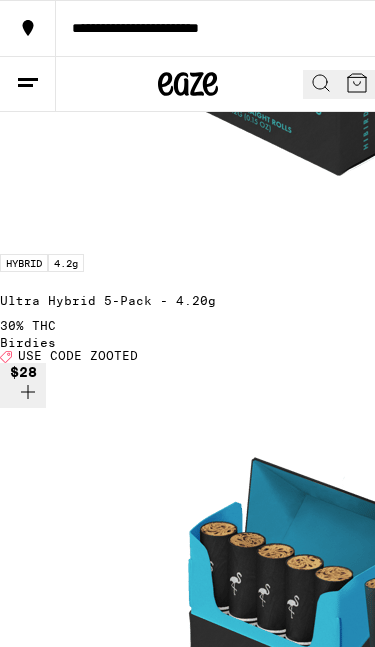 click 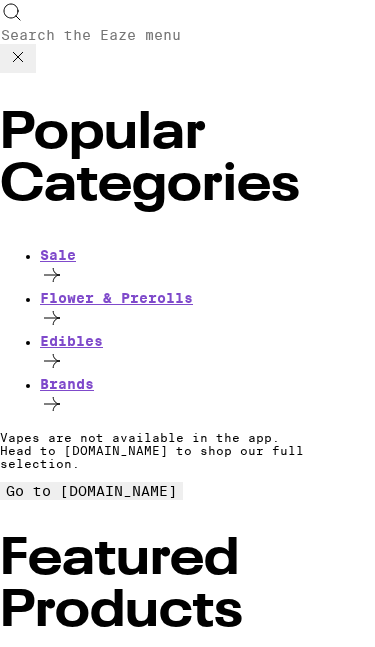 scroll, scrollTop: 0, scrollLeft: 0, axis: both 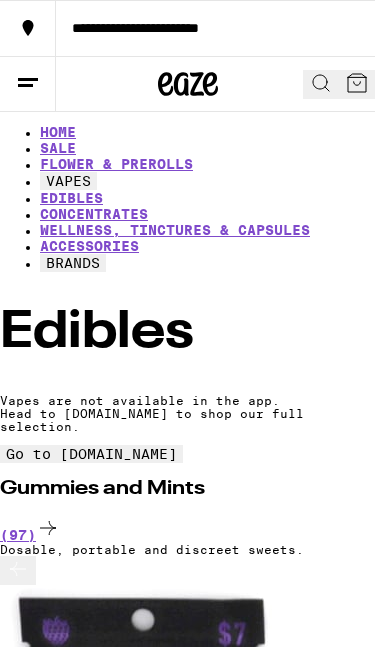 click 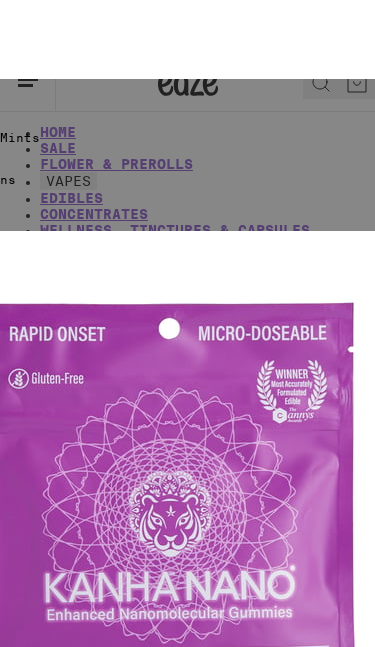 click on "Macha" at bounding box center [-20, -3301] 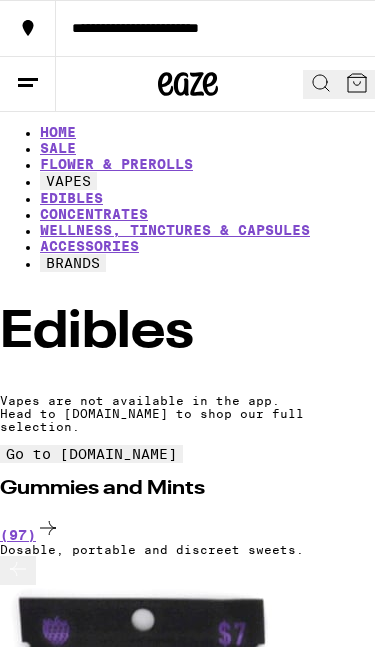 click 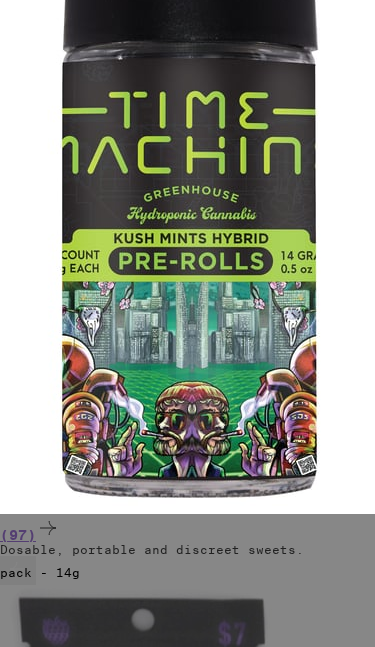 type on "M" 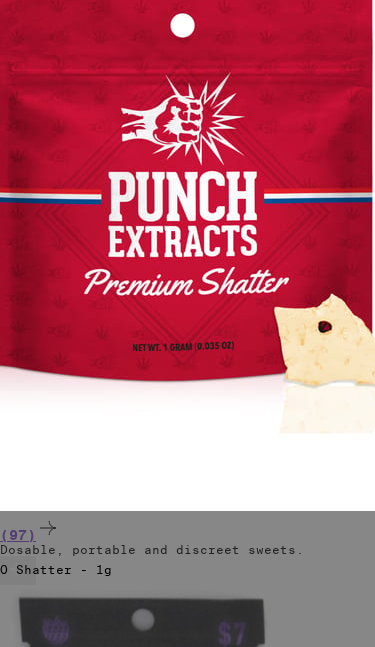 type on "P" 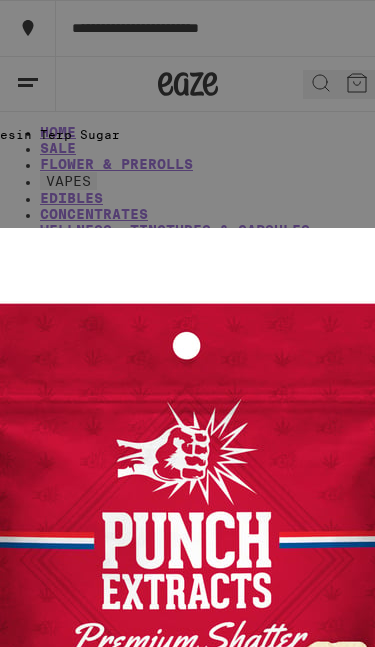 scroll, scrollTop: 827, scrollLeft: 0, axis: vertical 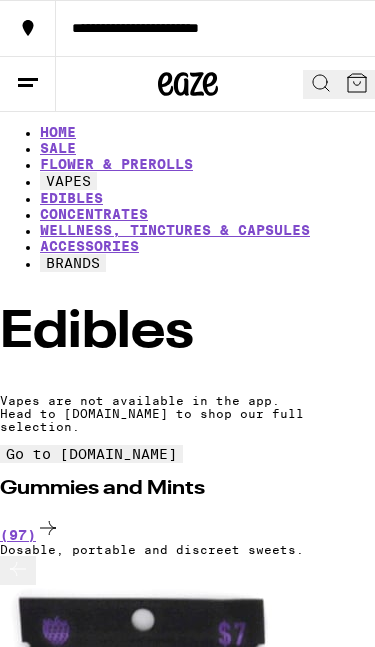 click at bounding box center [0, 27053] 